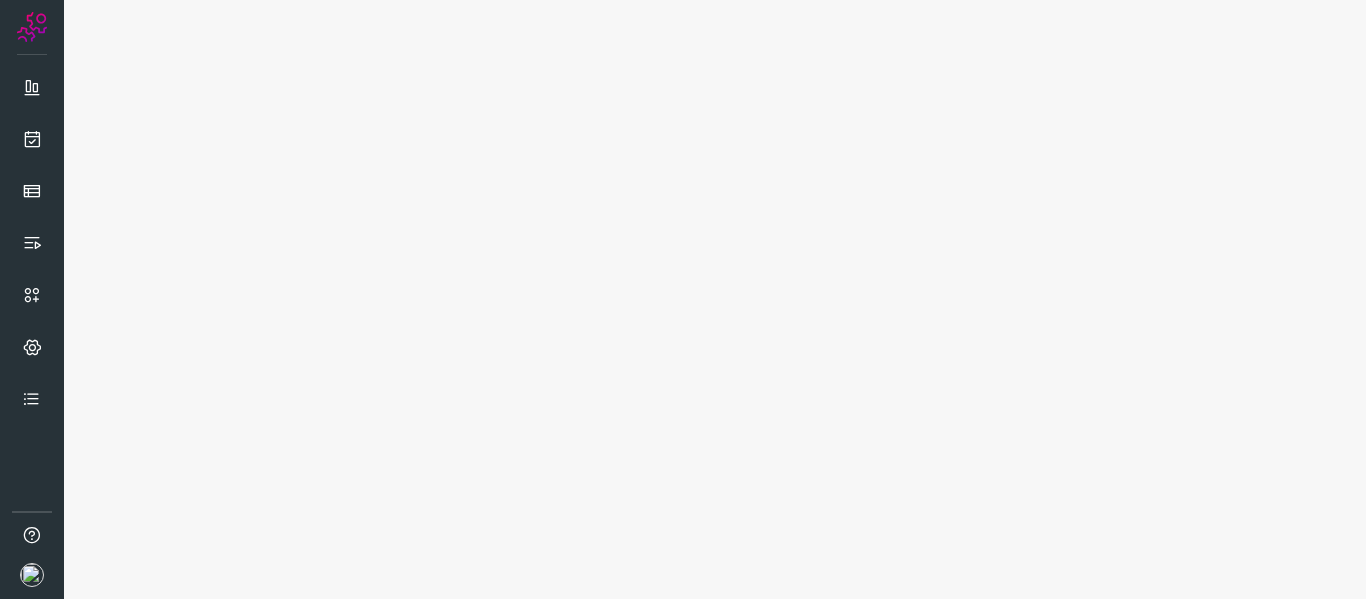 scroll, scrollTop: 0, scrollLeft: 0, axis: both 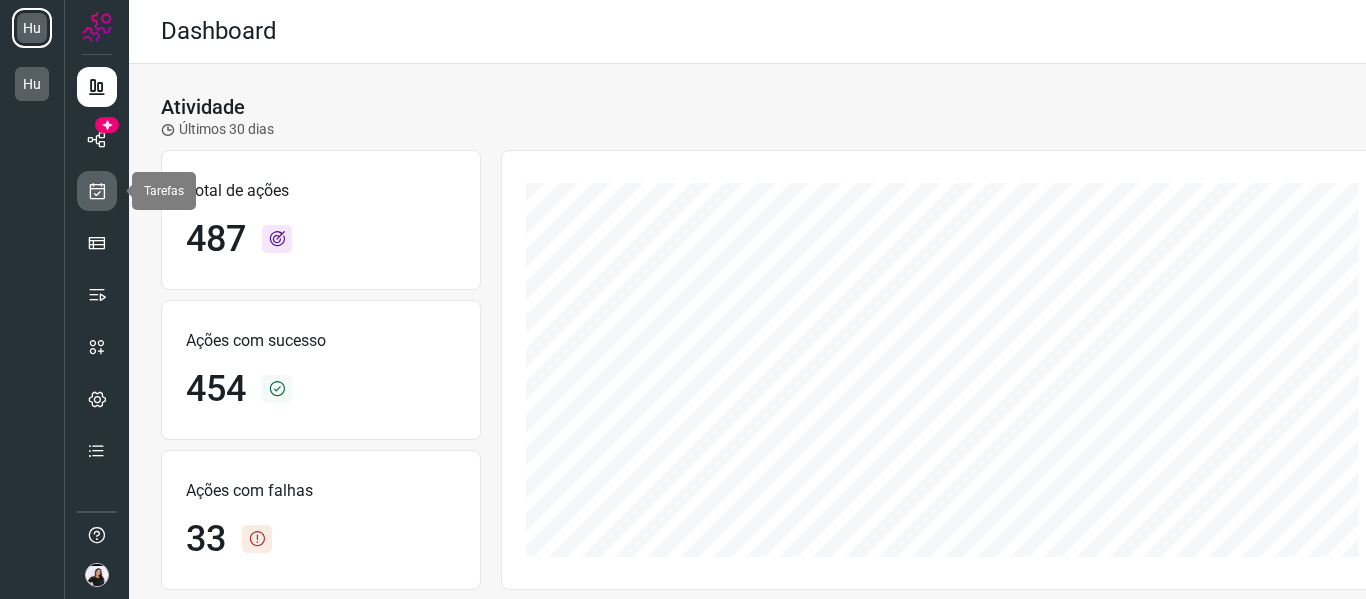 click at bounding box center [97, 191] 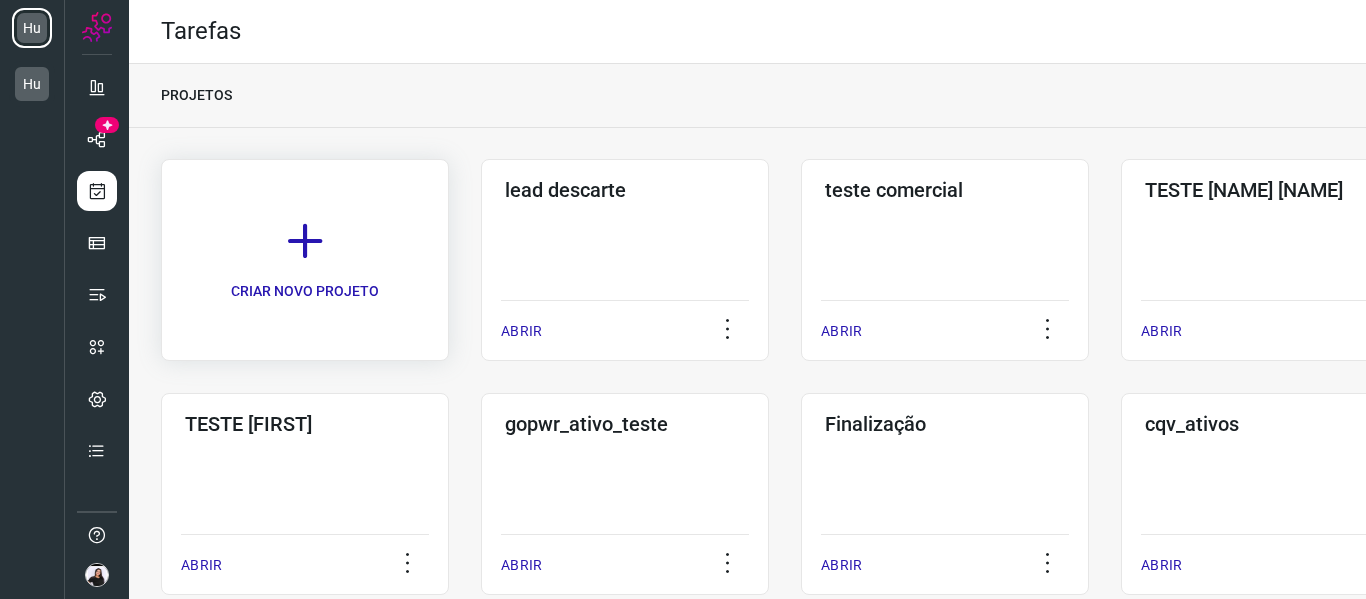 click on "CRIAR NOVO PROJETO" at bounding box center (305, 260) 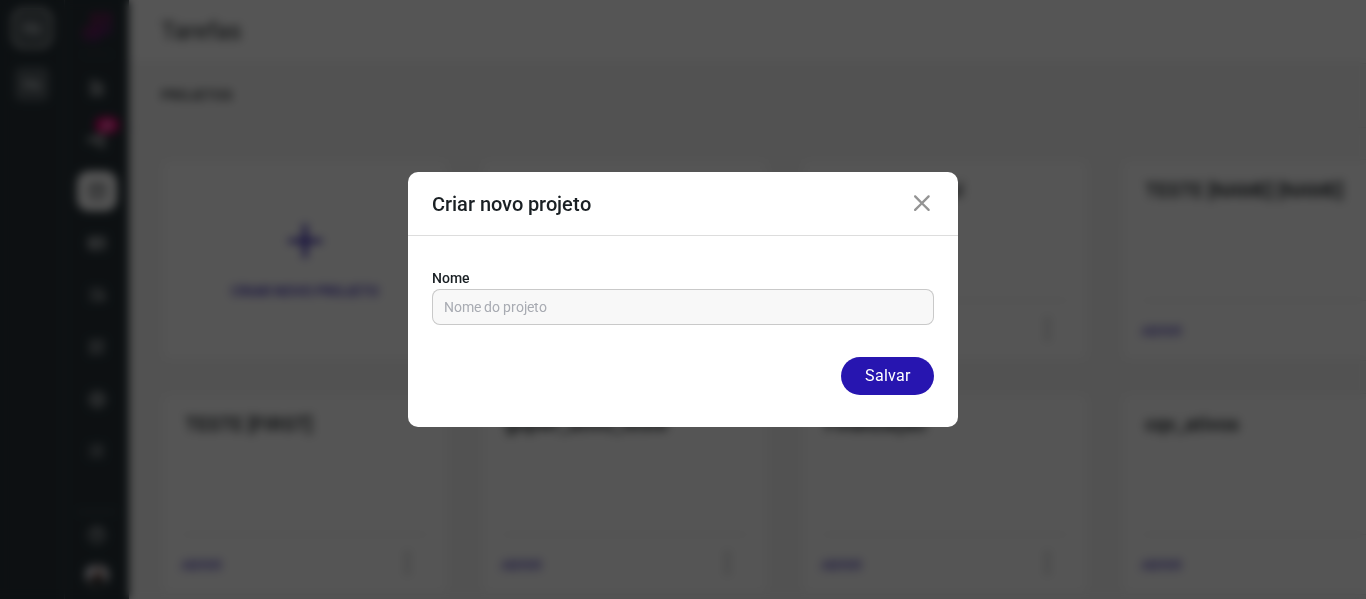 click on "Criar novo projeto" at bounding box center (683, 204) 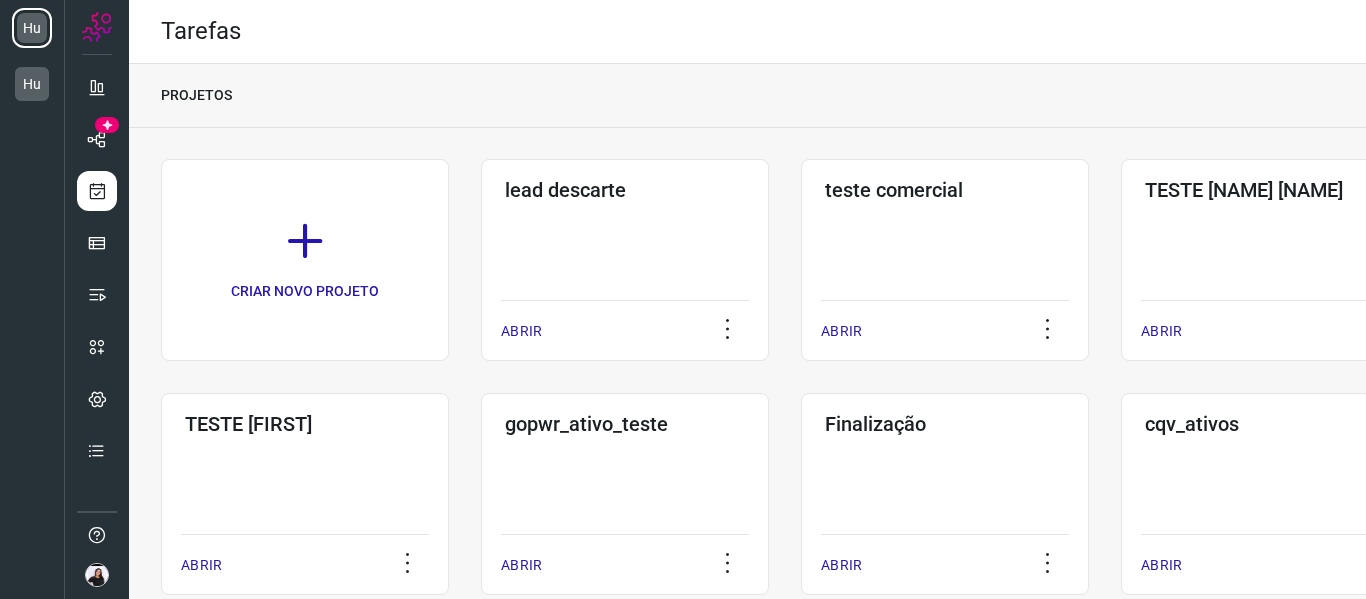 click on "teste comercial  ABRIR" 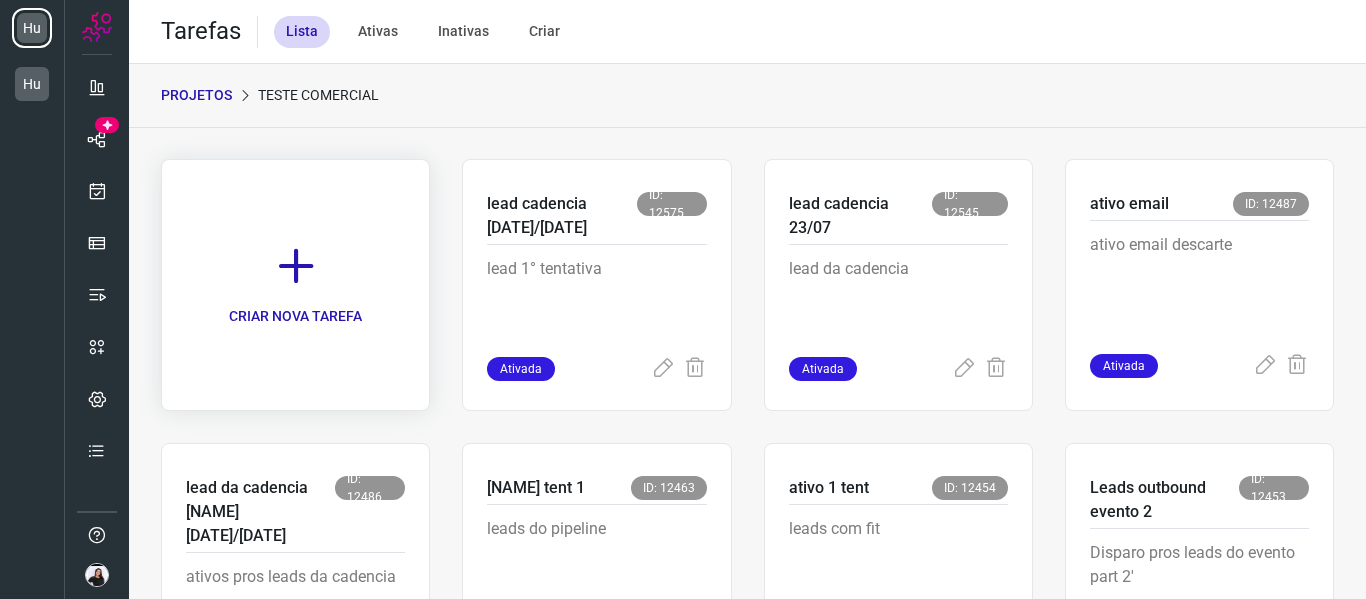 click on "CRIAR NOVA TAREFA" at bounding box center (295, 285) 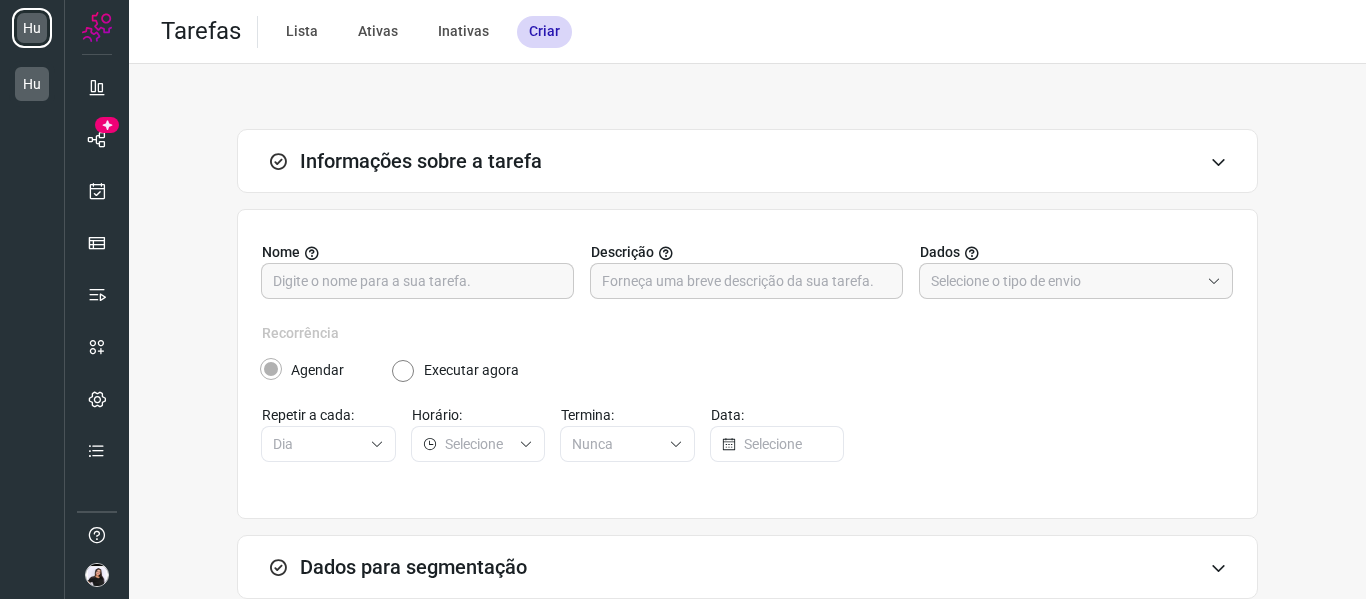 click on "Nome" at bounding box center [418, 252] 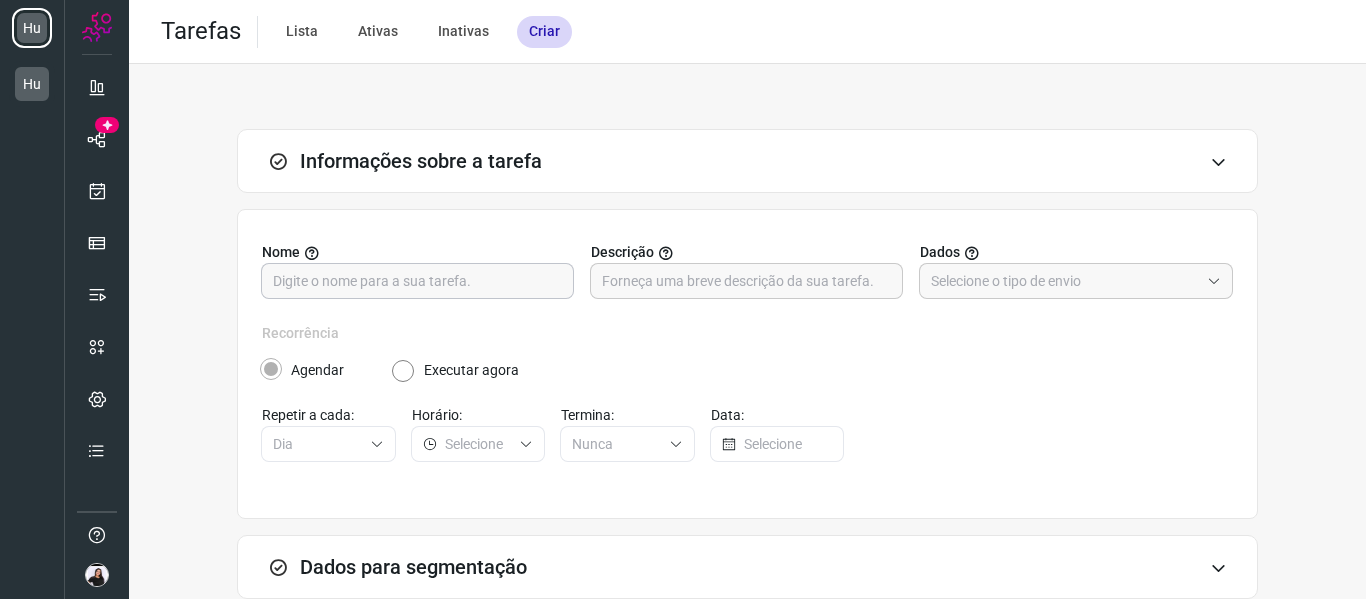 click at bounding box center (417, 281) 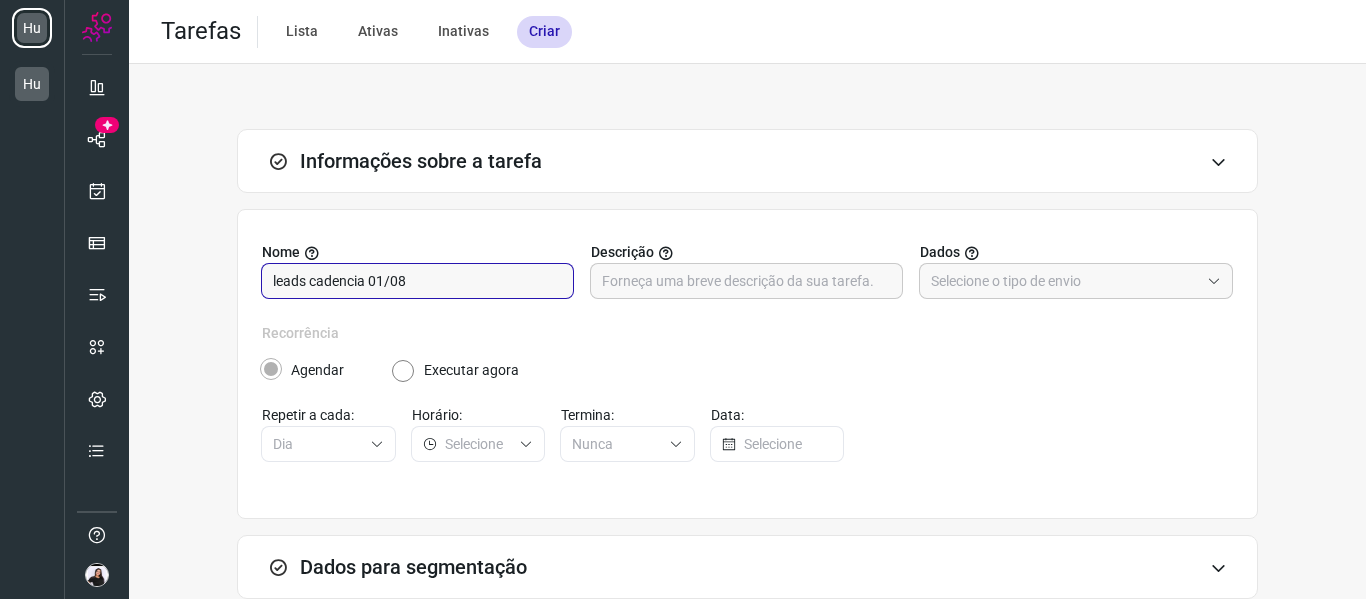 type on "leads cadencia 01/08" 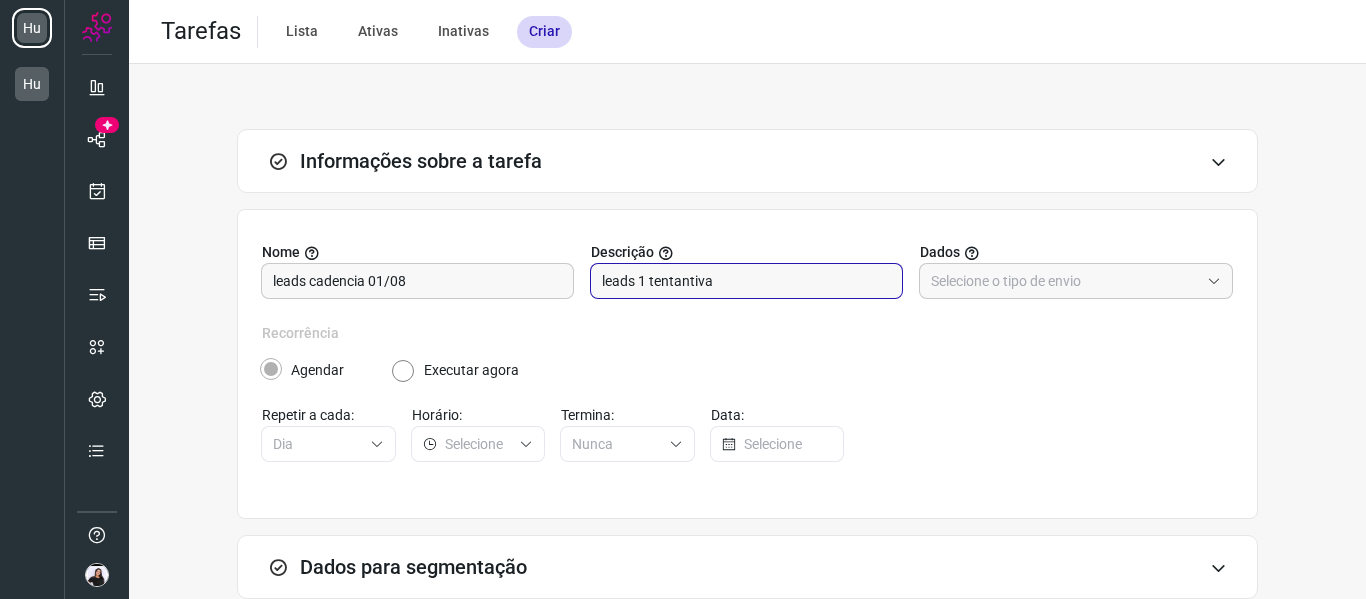 click on "leads 1 tentantiva" at bounding box center (746, 281) 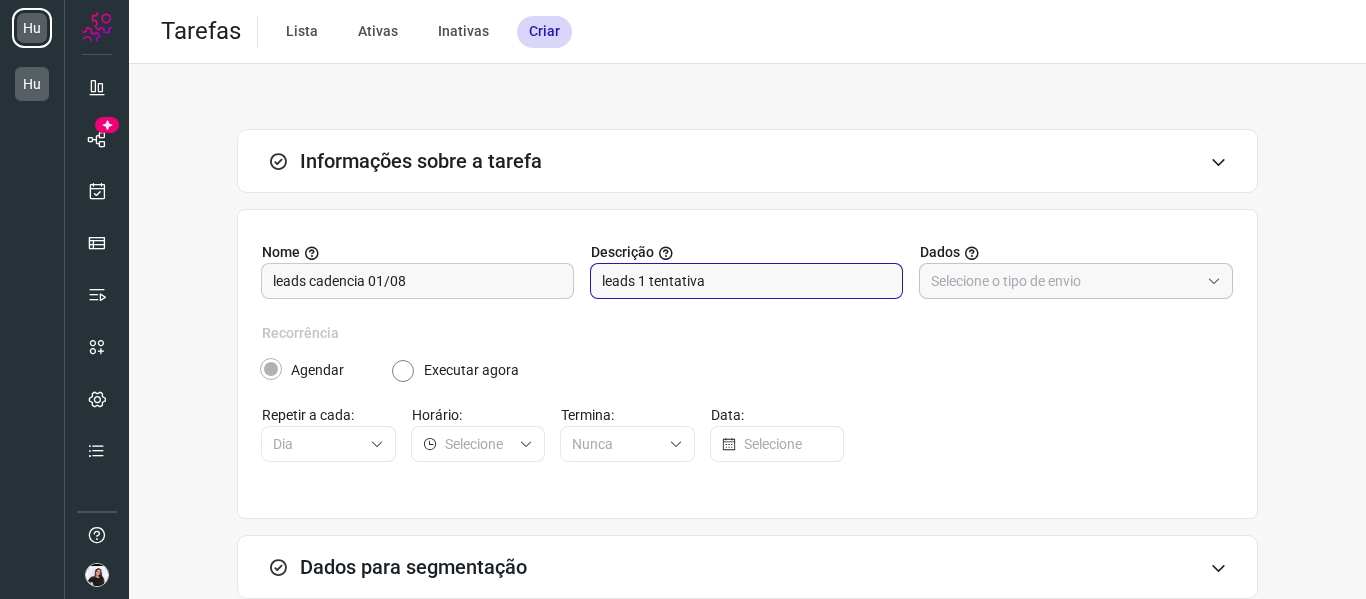 type on "leads 1 tentativa" 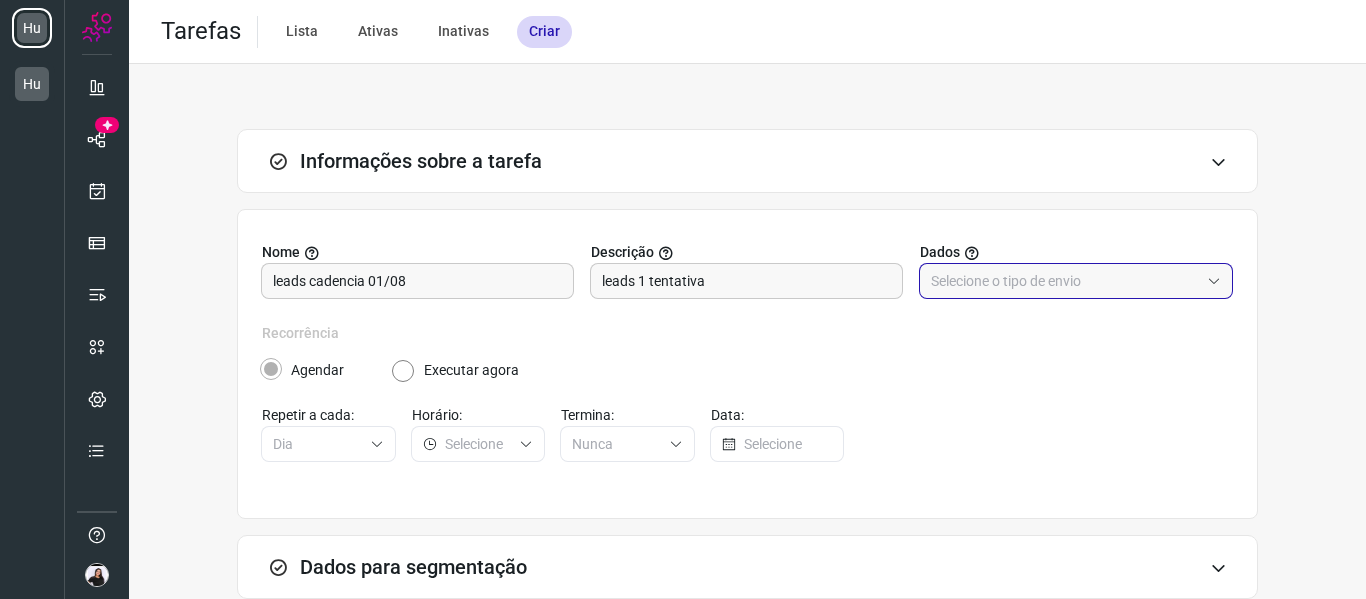 click at bounding box center [1065, 281] 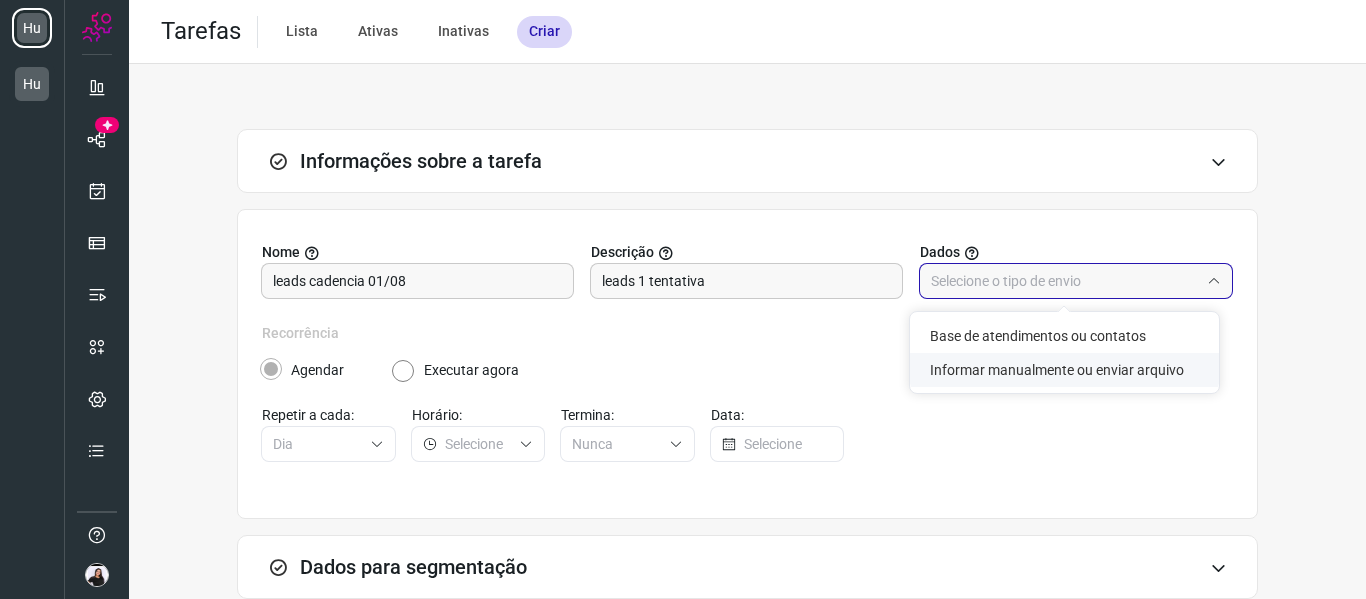 click on "Informar manualmente ou enviar arquivo" 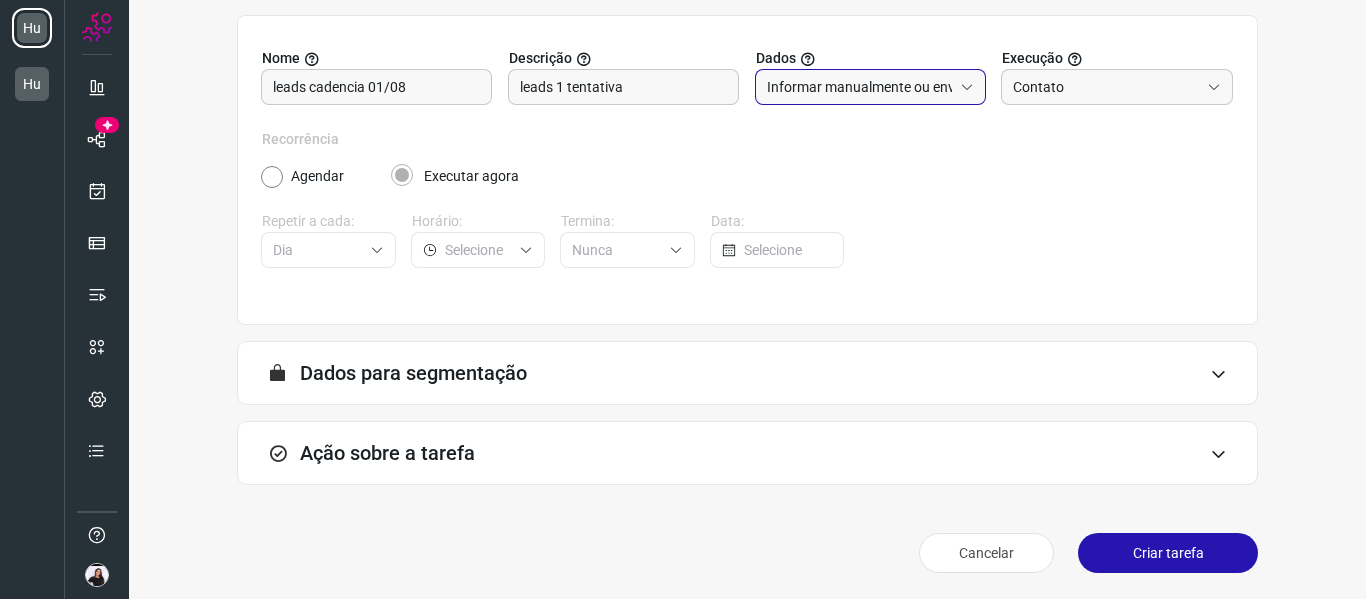 scroll, scrollTop: 196, scrollLeft: 0, axis: vertical 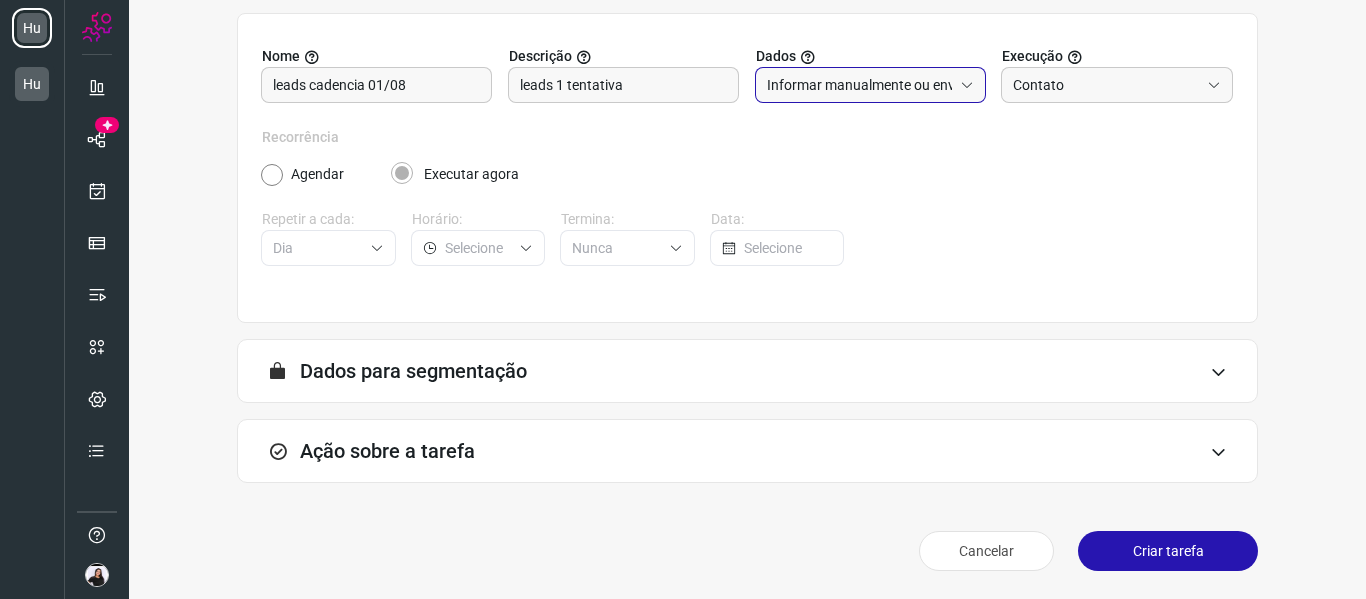 click on "A segmentação de dados está desabilitada porque a opção de envio manual foi selecionada na etapa Informações. Você poderá enviar os dados assim que criar a tarefa. Dados para segmentação" at bounding box center (747, 371) 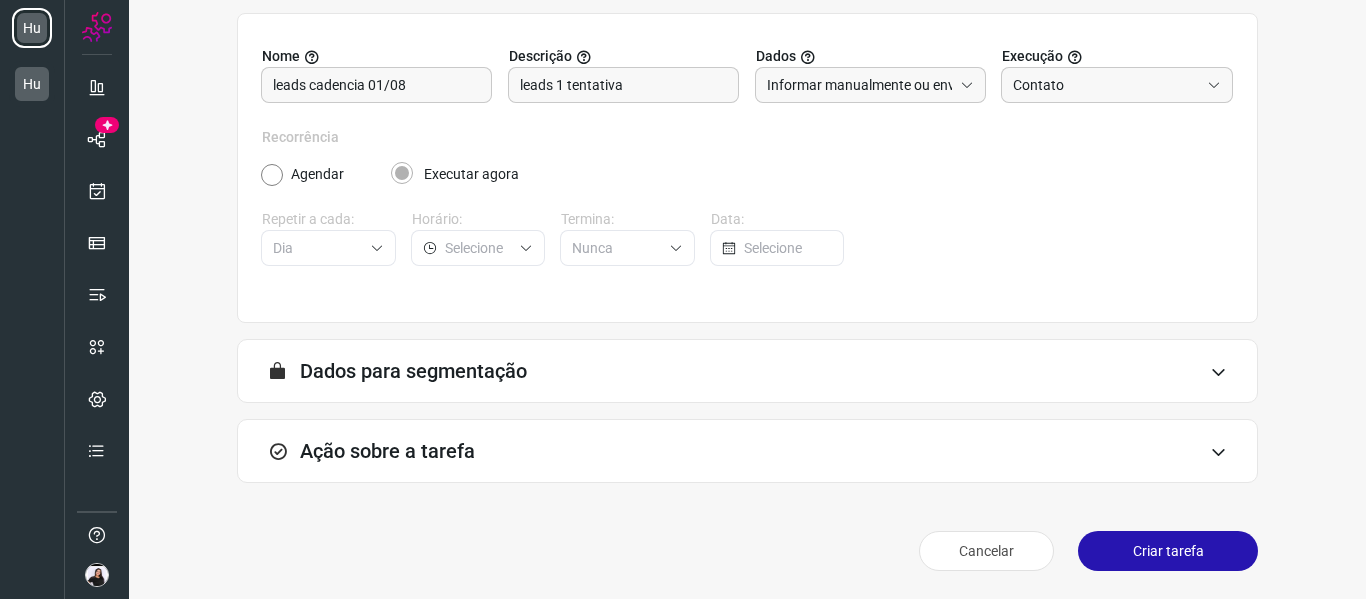 click on "Ação sobre a tarefa" at bounding box center [747, 451] 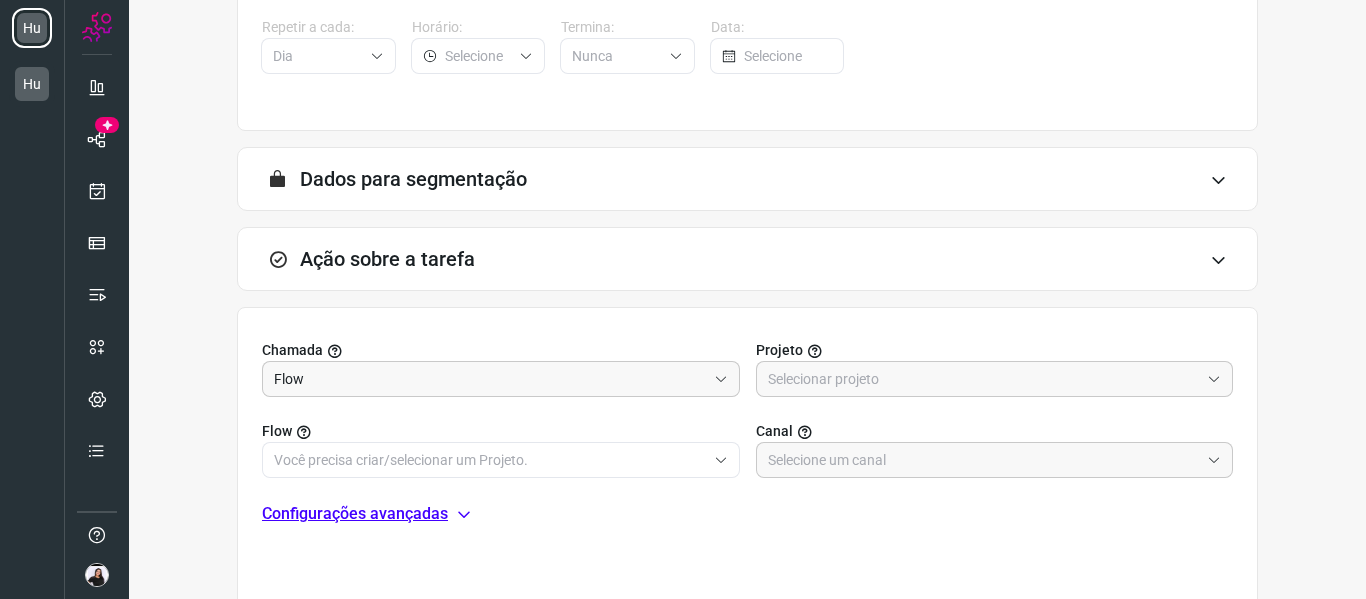 scroll, scrollTop: 396, scrollLeft: 0, axis: vertical 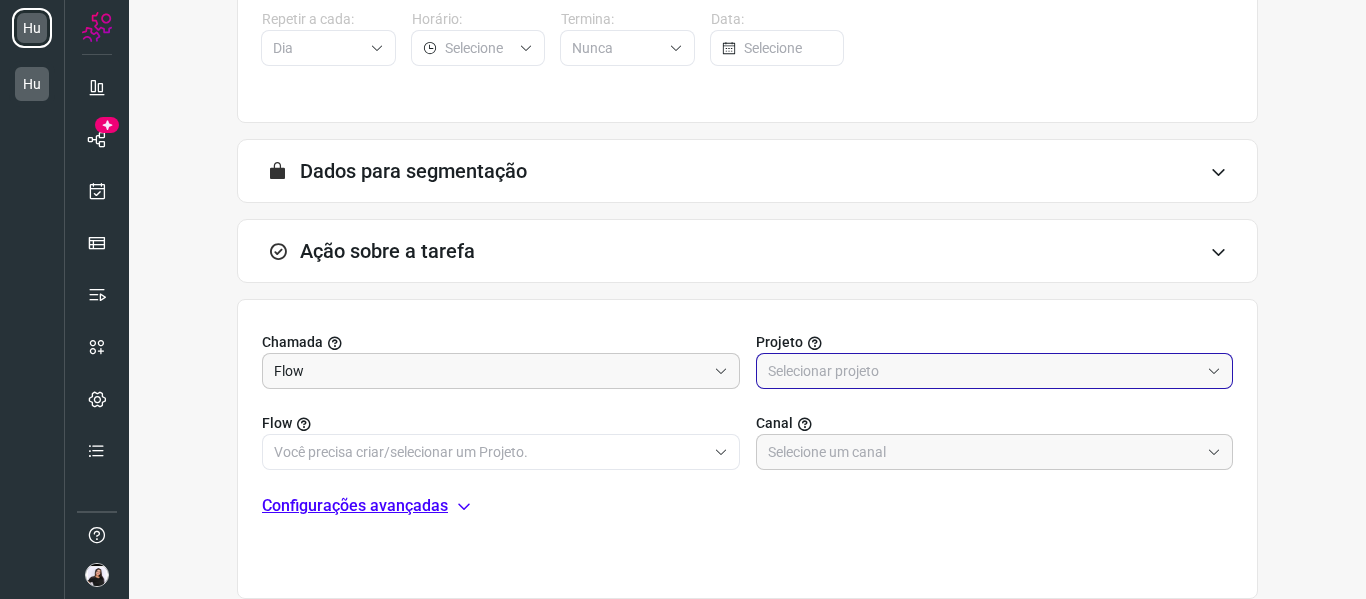 click at bounding box center [984, 371] 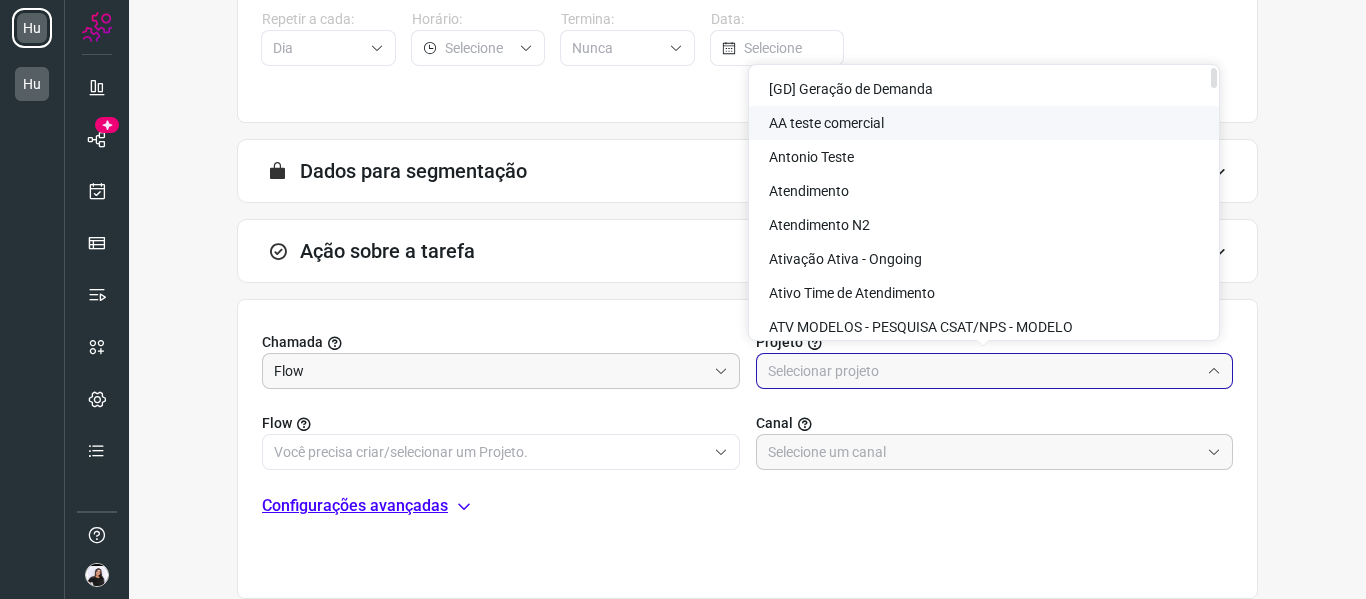 click on "AA teste comercial" 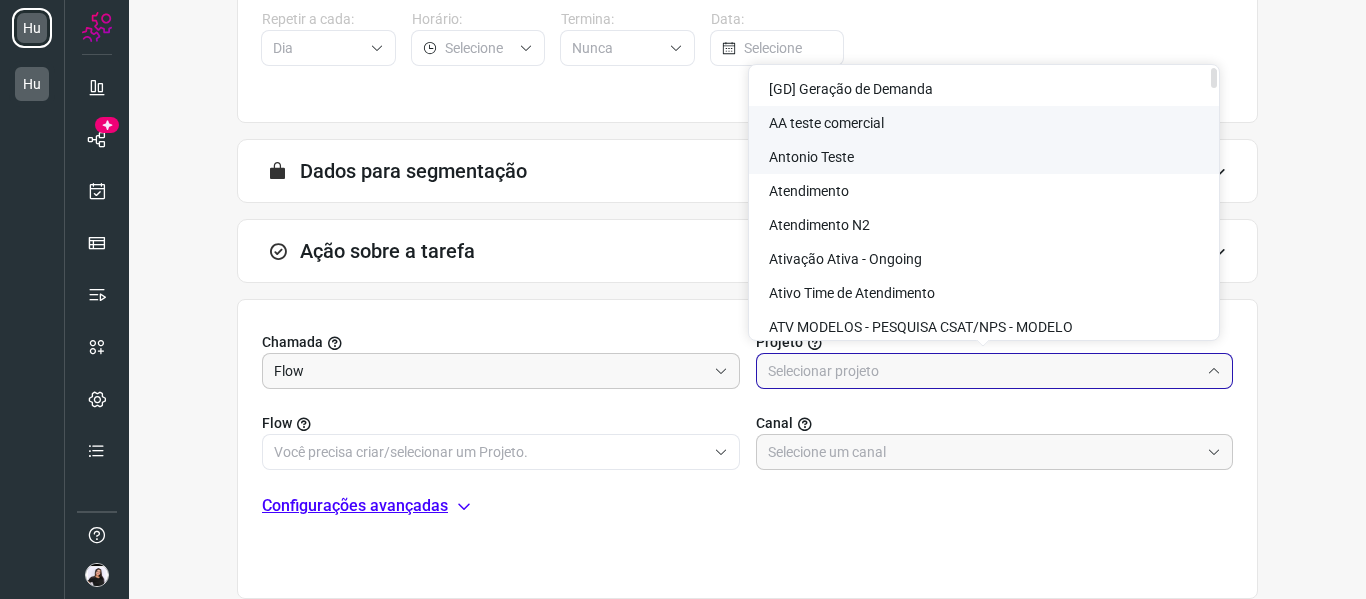 type on "AA teste comercial" 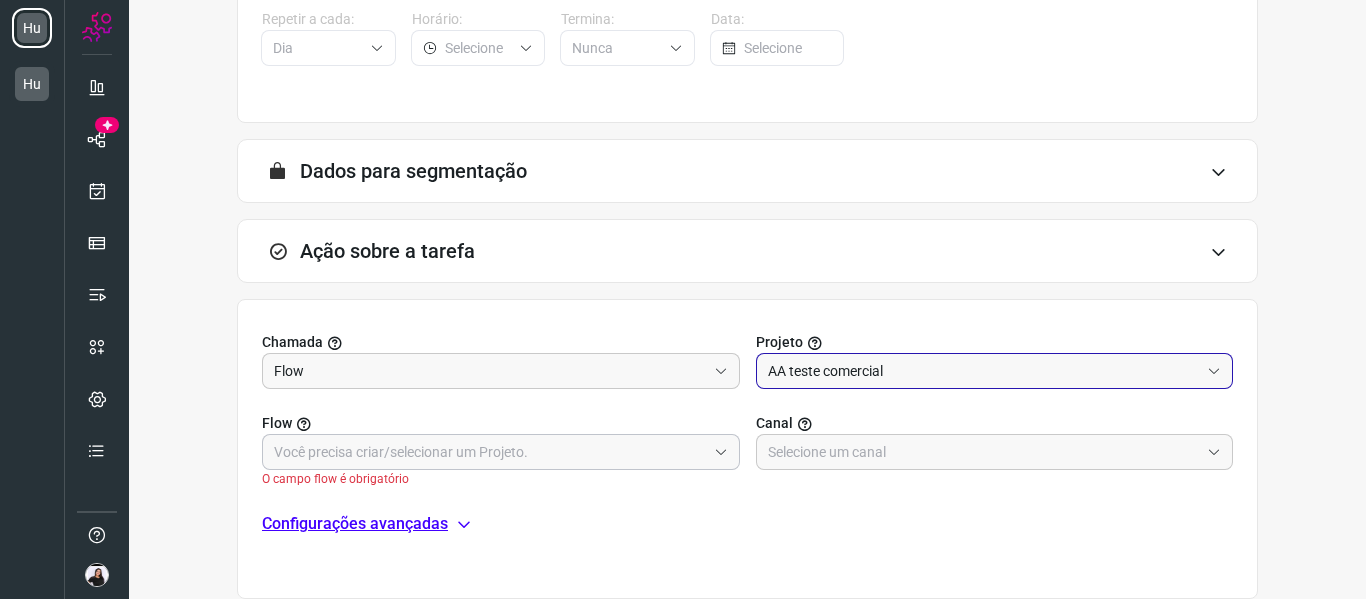 click at bounding box center (490, 452) 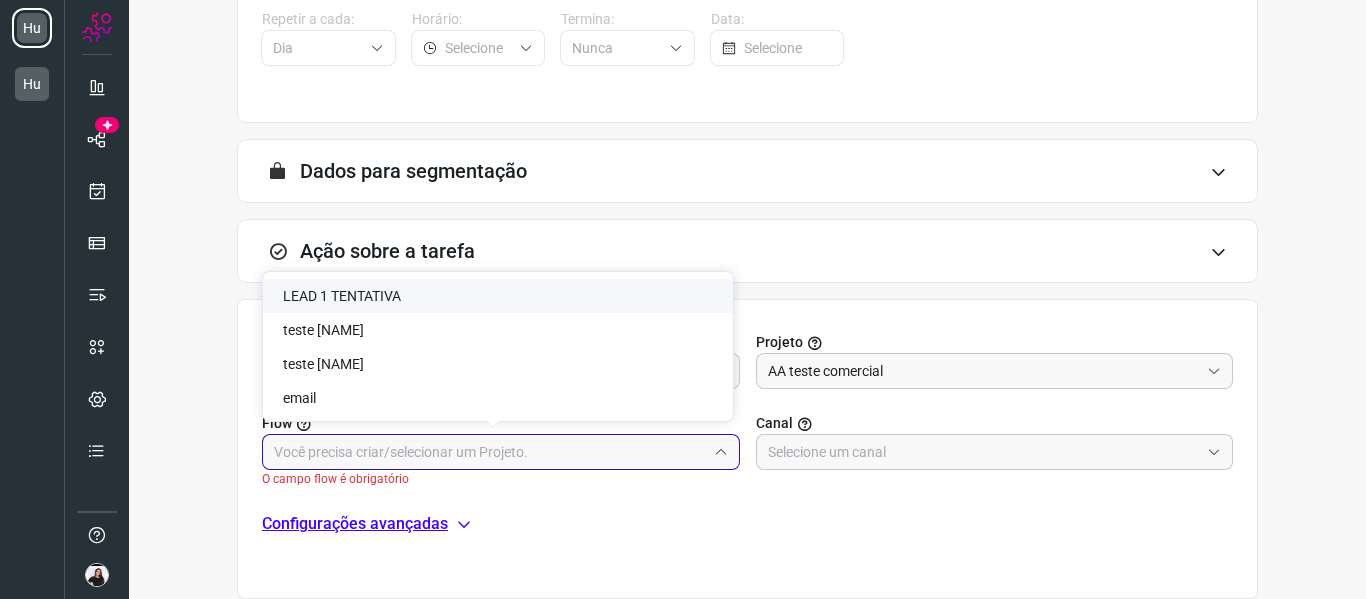 click on "LEAD 1 TENTATIVA" 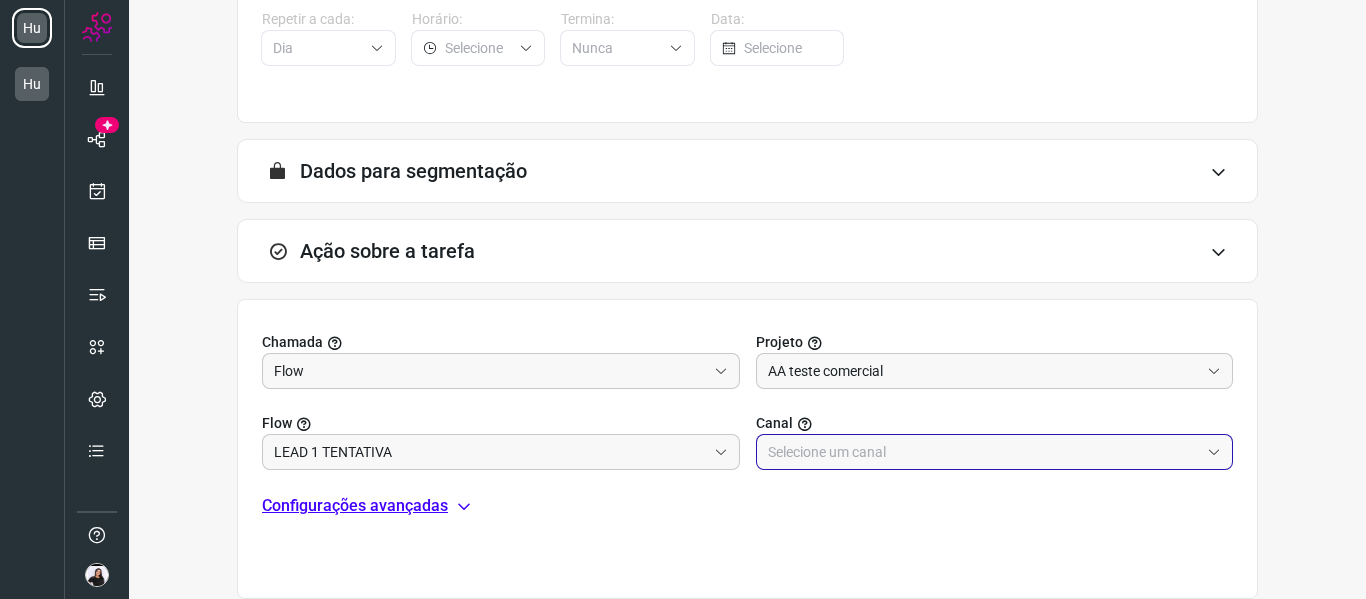 click at bounding box center [984, 452] 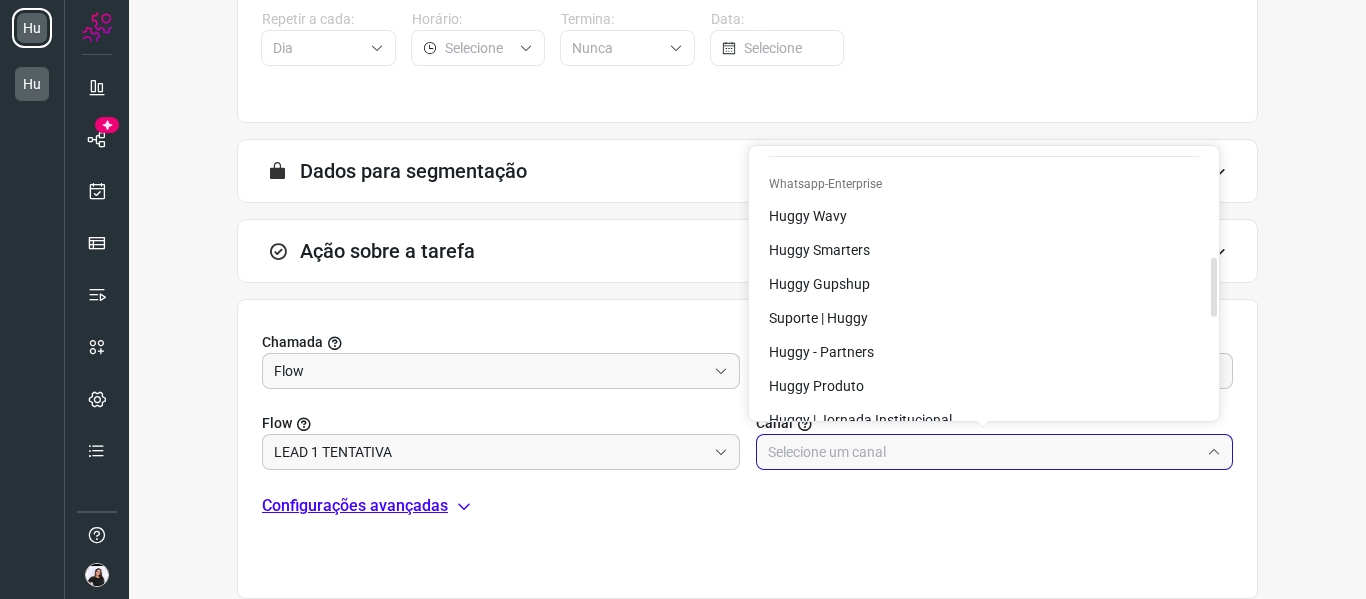 scroll, scrollTop: 700, scrollLeft: 0, axis: vertical 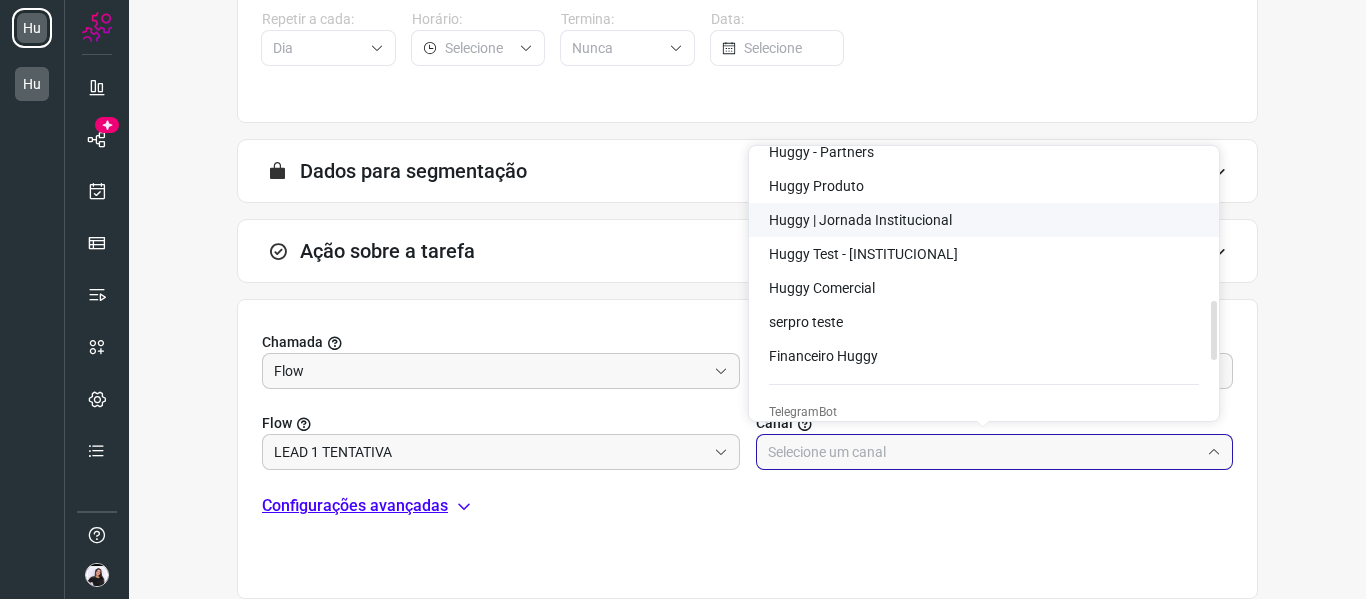 click on "Huggy | Jornada Institucional" 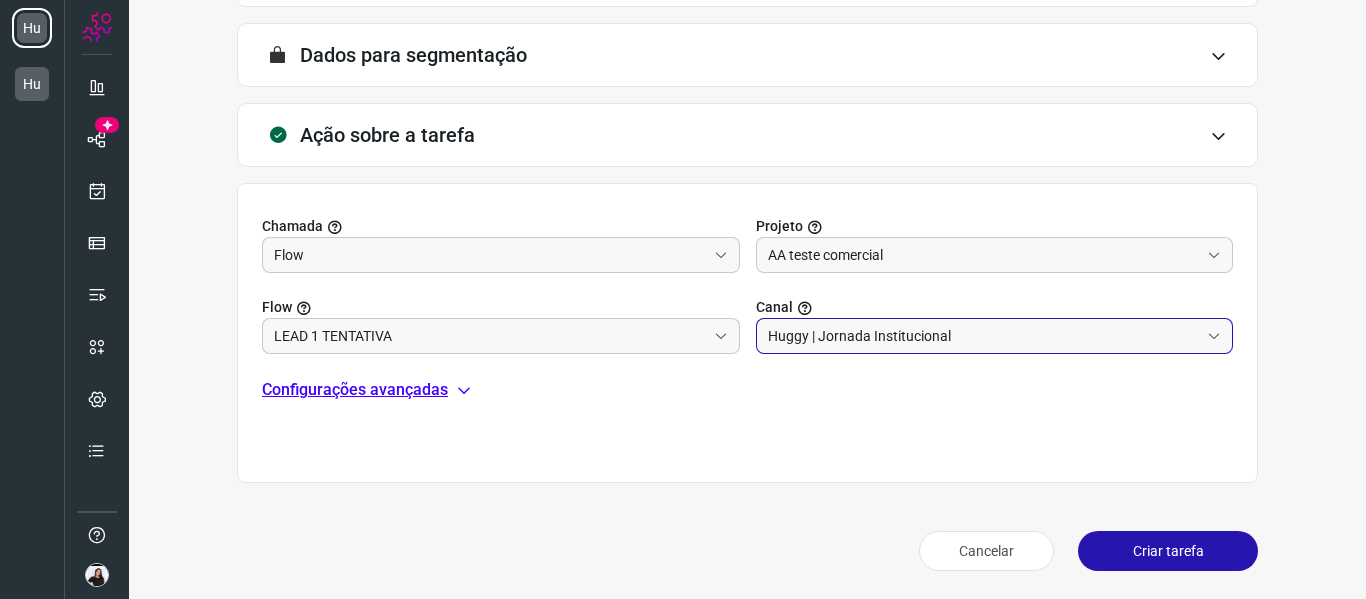 click on "Configurações avançadas" at bounding box center (355, 390) 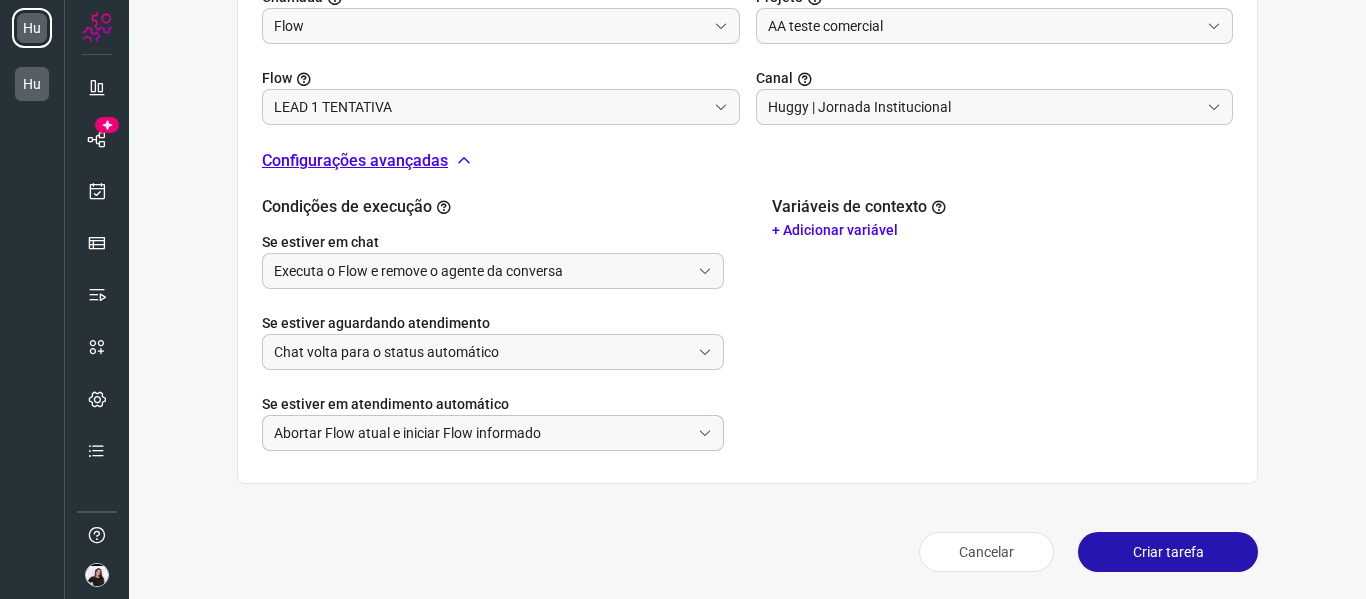 scroll, scrollTop: 742, scrollLeft: 0, axis: vertical 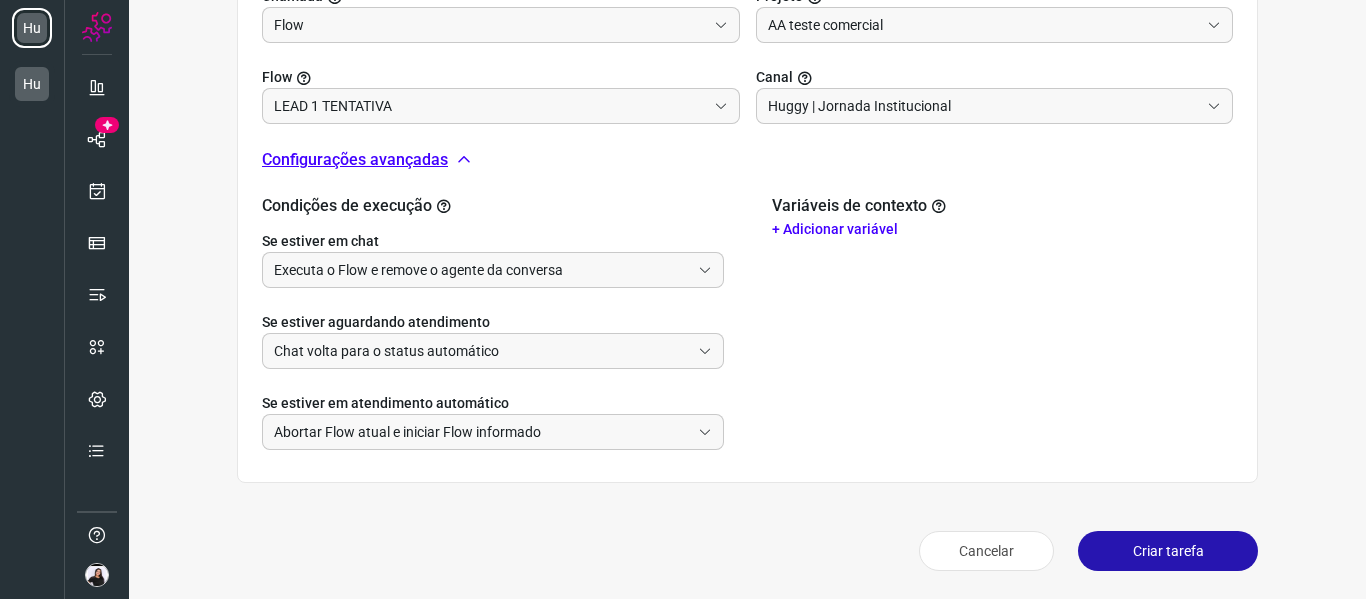 click on "Criar tarefa" at bounding box center [1168, 551] 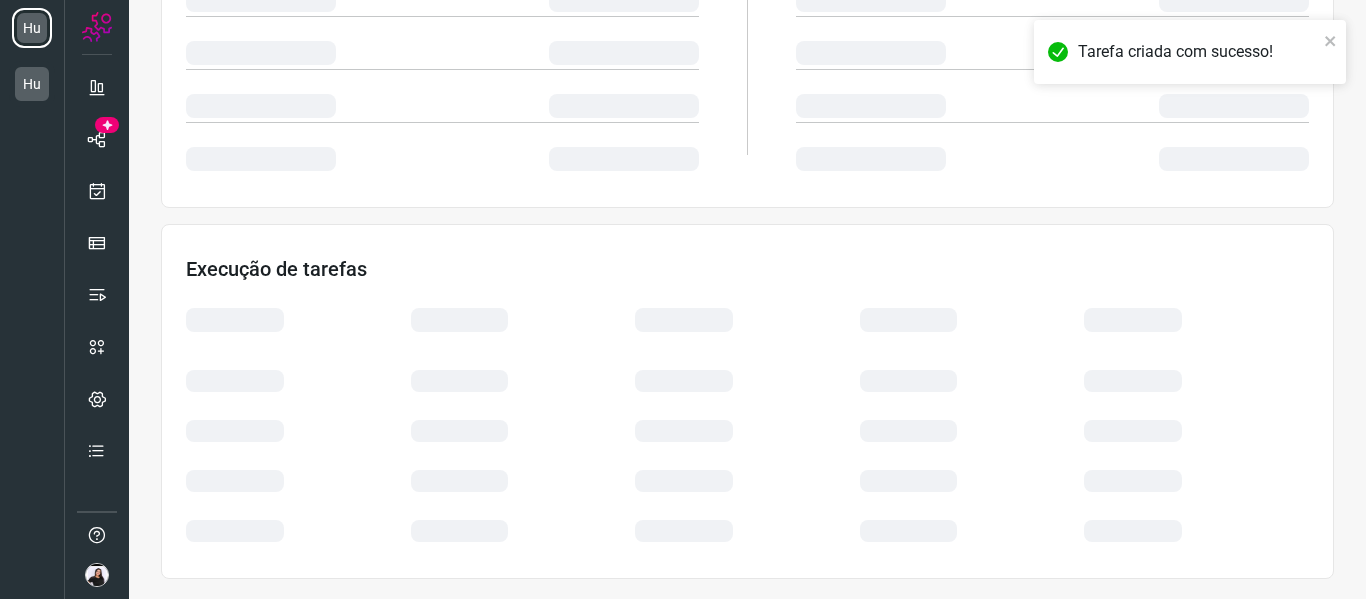 scroll, scrollTop: 434, scrollLeft: 0, axis: vertical 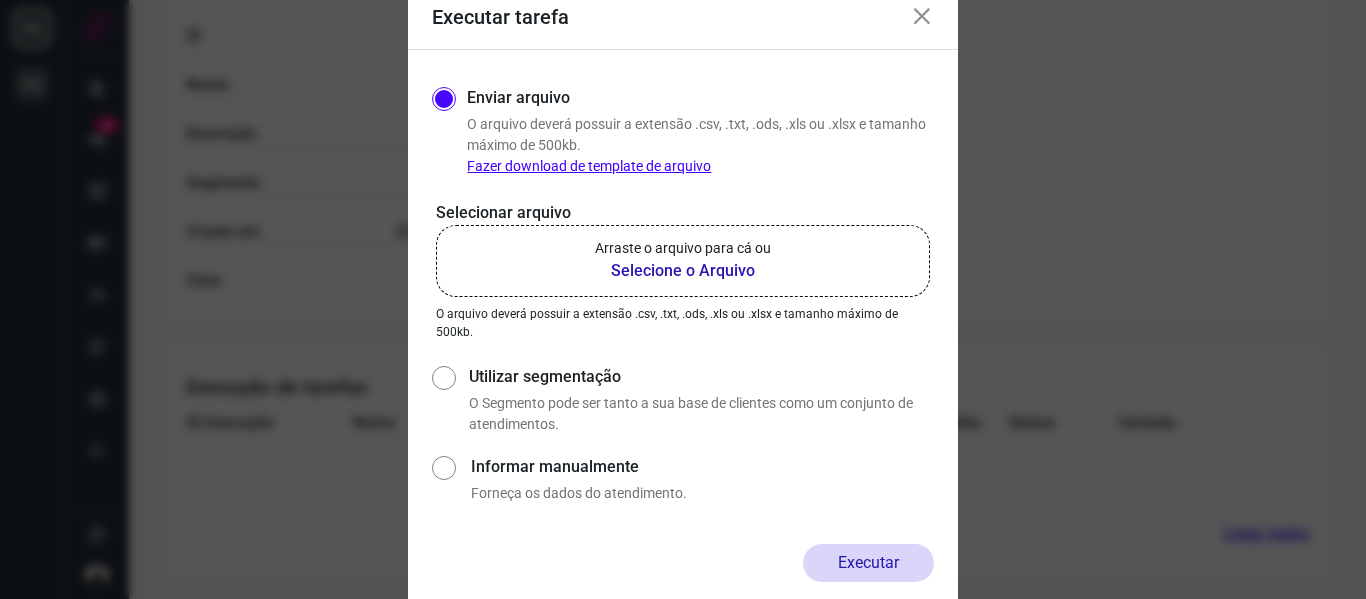 click on "Selecione o Arquivo" at bounding box center (683, 271) 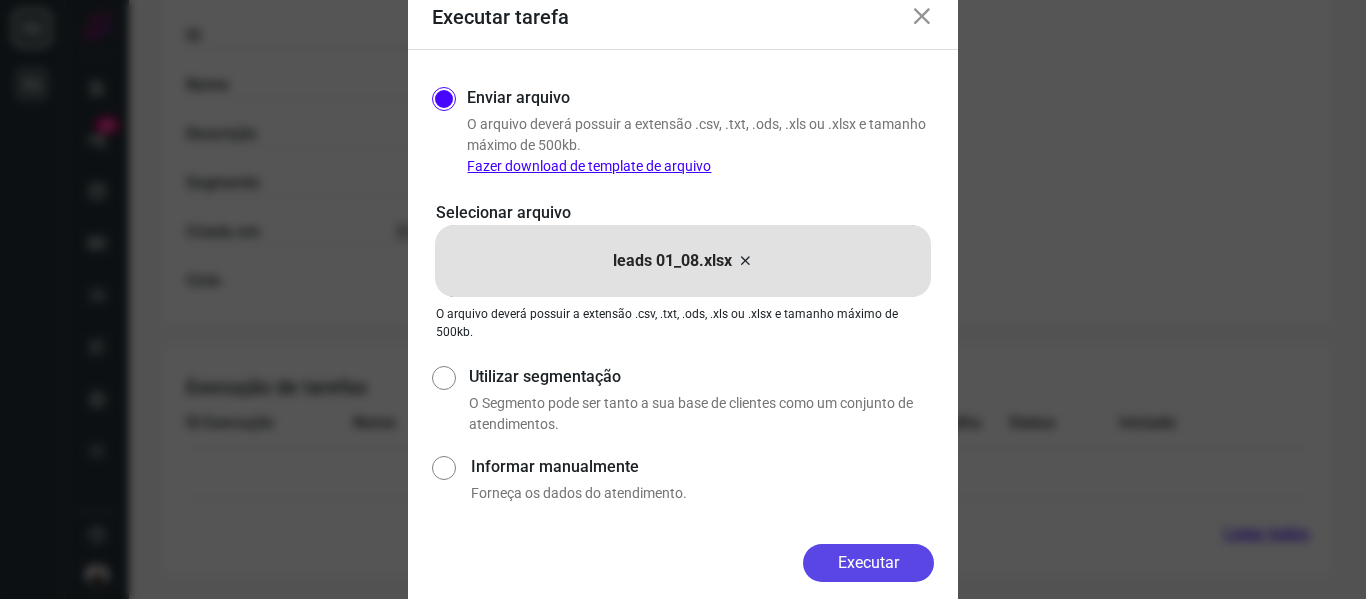 click on "Executar" at bounding box center (868, 563) 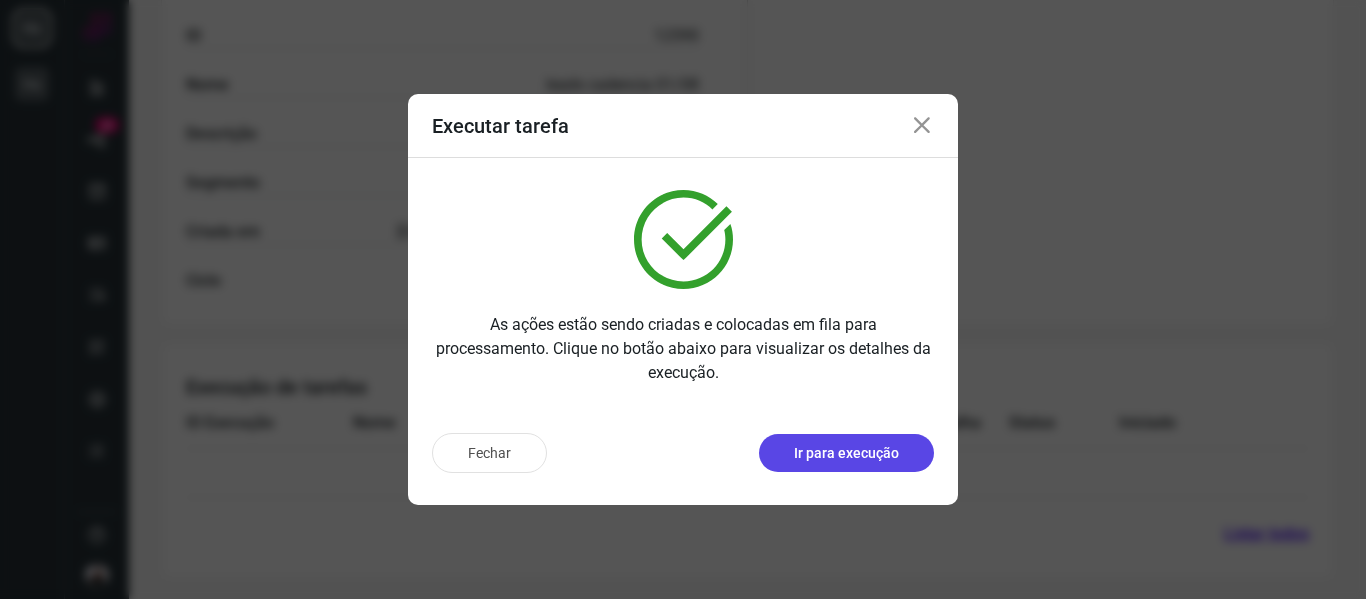 click on "Ir para execução" at bounding box center (846, 453) 